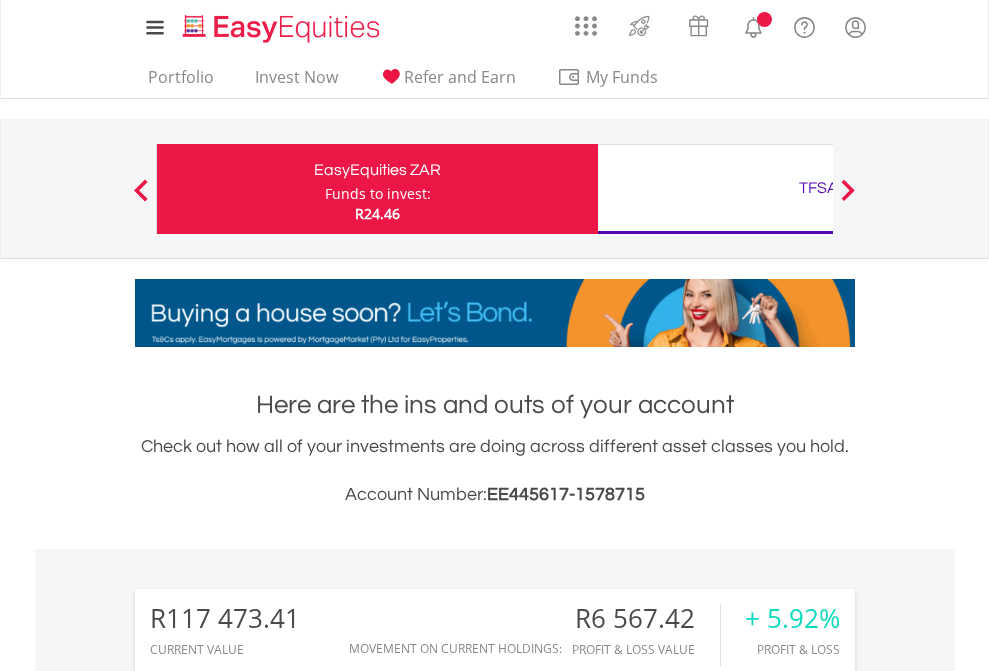 scroll, scrollTop: 0, scrollLeft: 0, axis: both 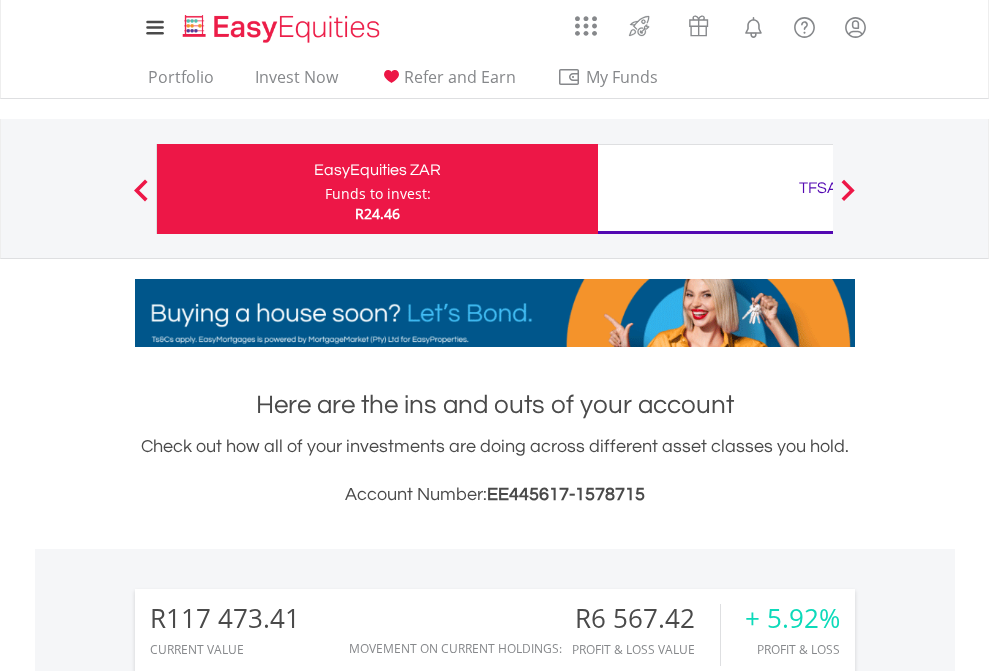 click on "Funds to invest:" at bounding box center (378, 194) 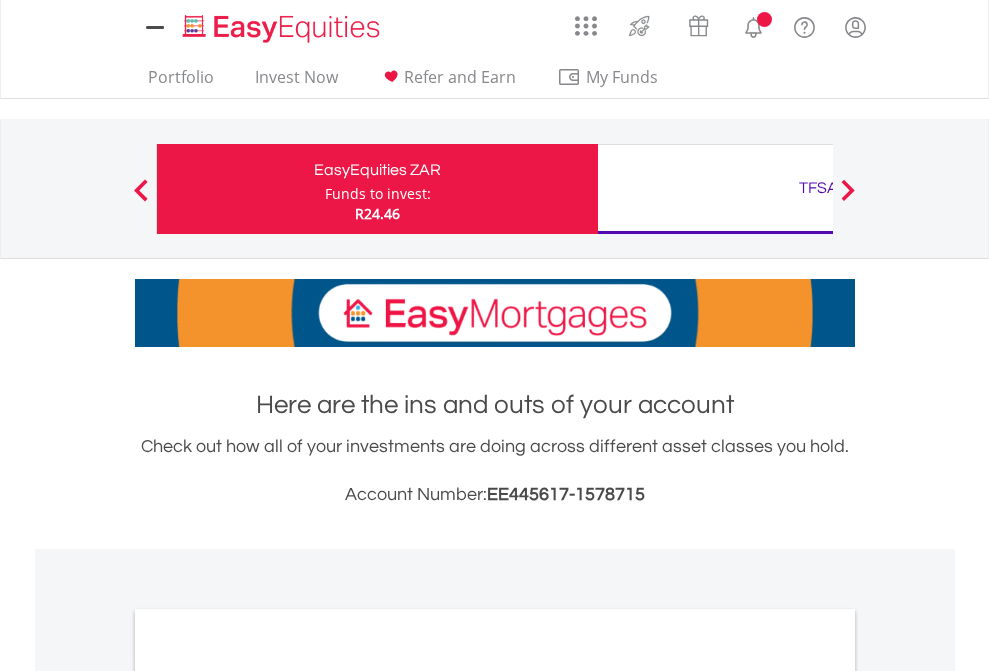 scroll, scrollTop: 0, scrollLeft: 0, axis: both 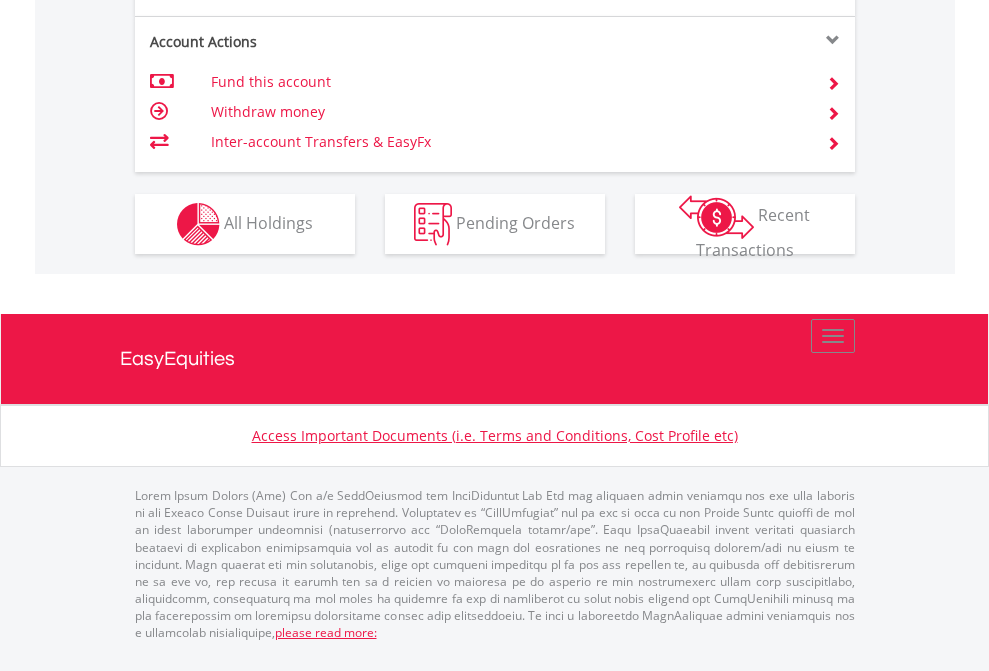 click on "Investment types" at bounding box center [706, -337] 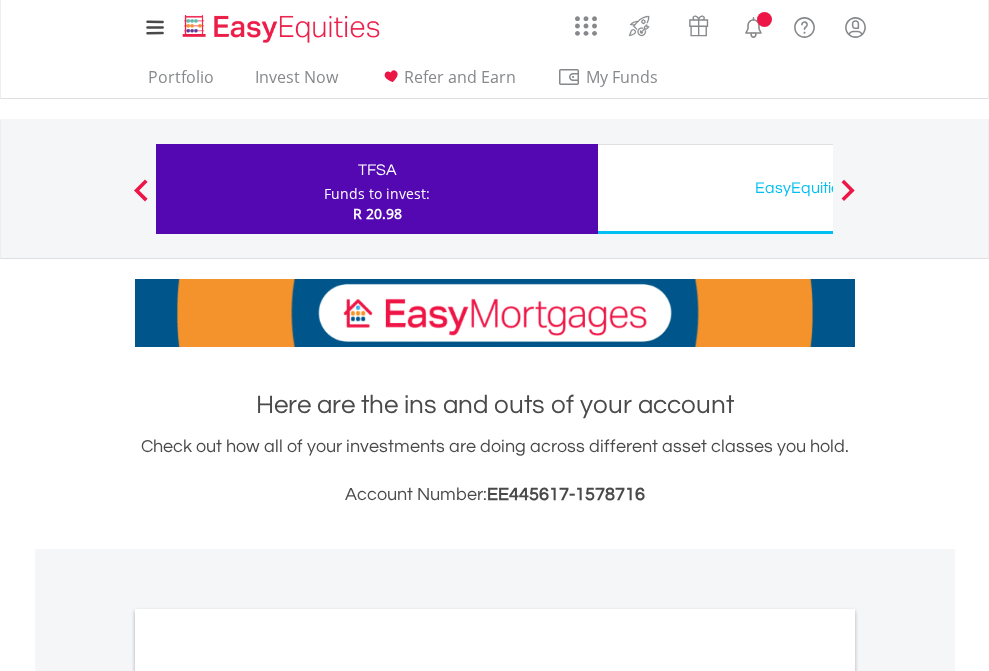 scroll, scrollTop: 0, scrollLeft: 0, axis: both 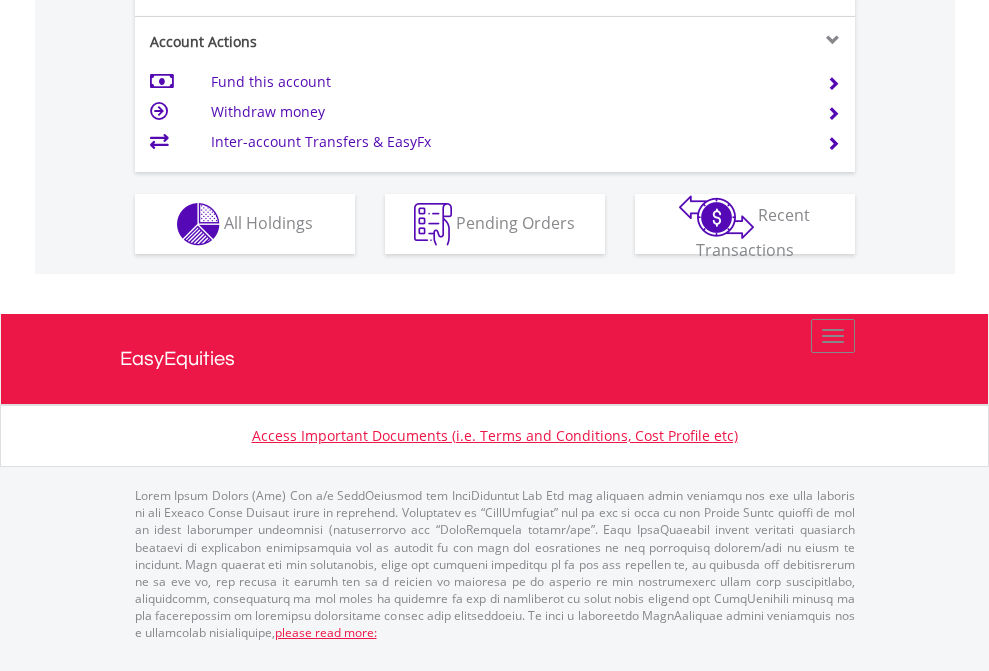 click on "Investment types" at bounding box center (706, -337) 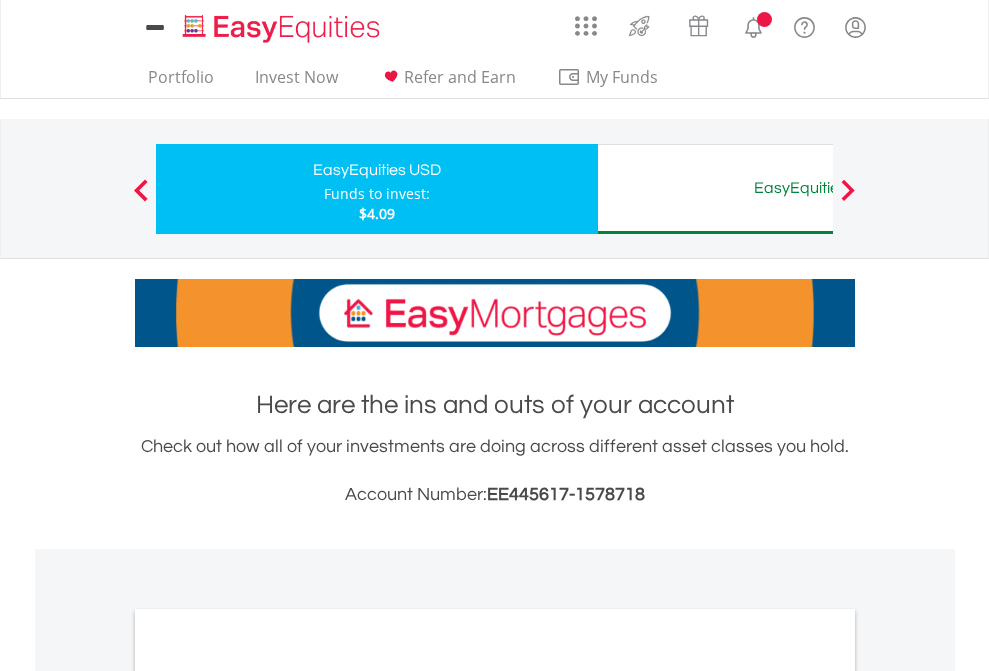 scroll, scrollTop: 0, scrollLeft: 0, axis: both 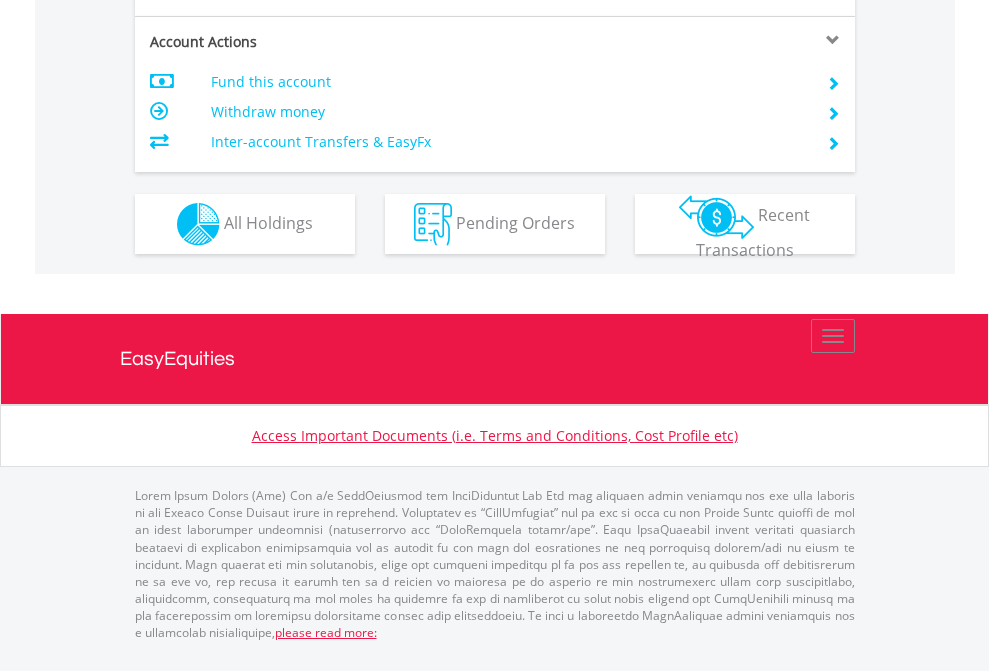 click on "Investment types" at bounding box center (706, -337) 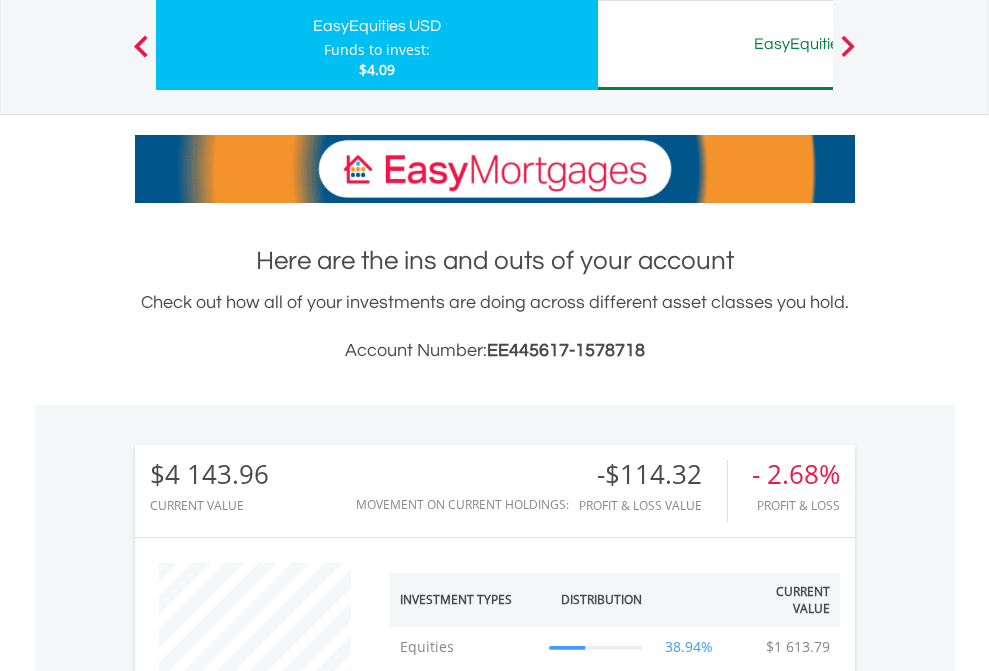 click on "EasyEquities AUD" at bounding box center (818, 44) 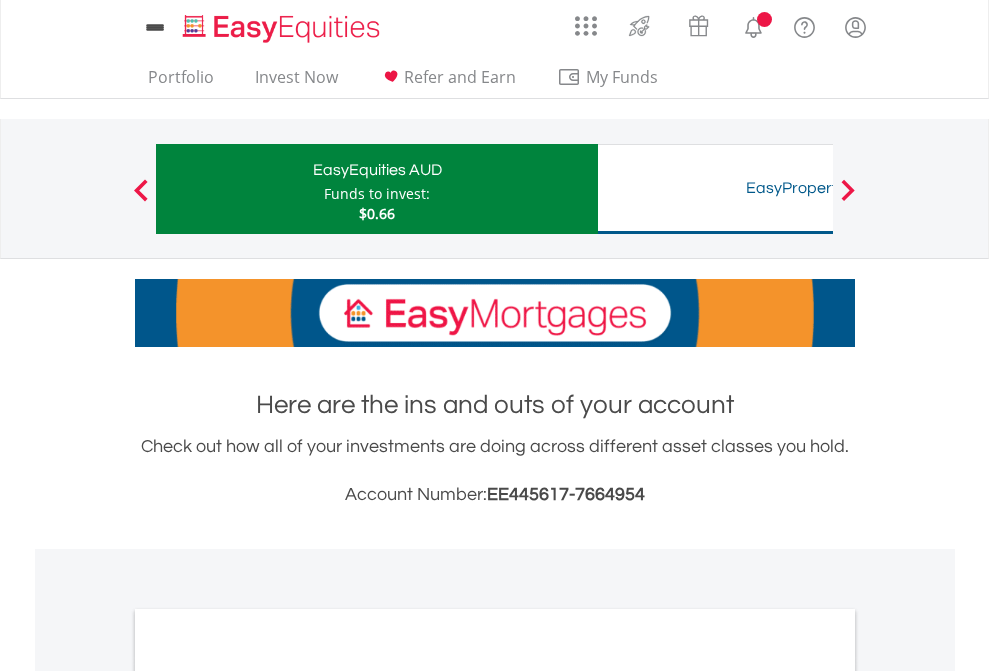 scroll, scrollTop: 0, scrollLeft: 0, axis: both 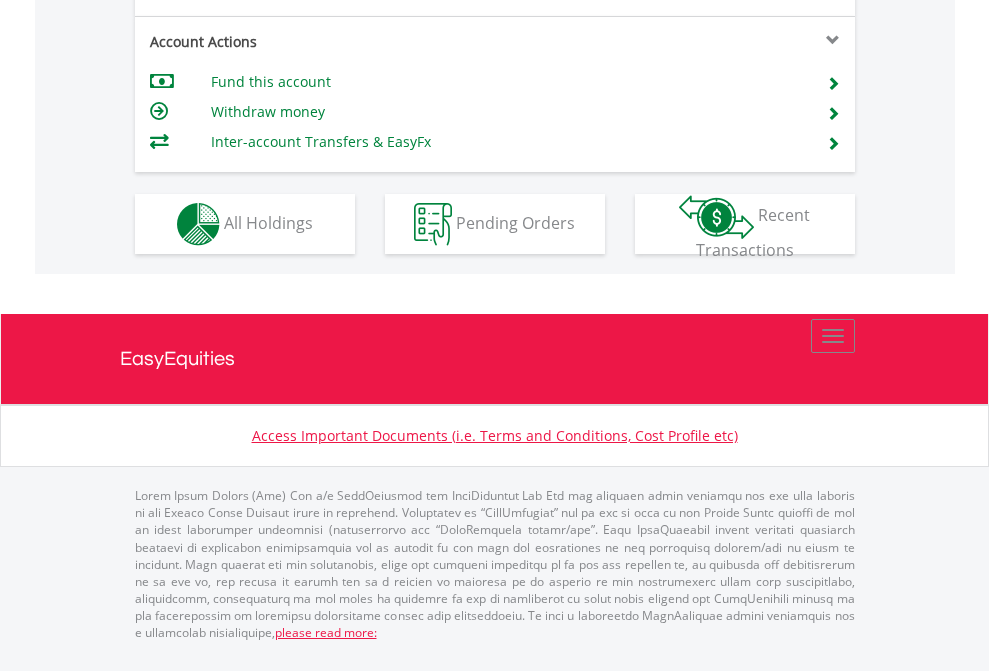 click on "Investment types" at bounding box center (706, -337) 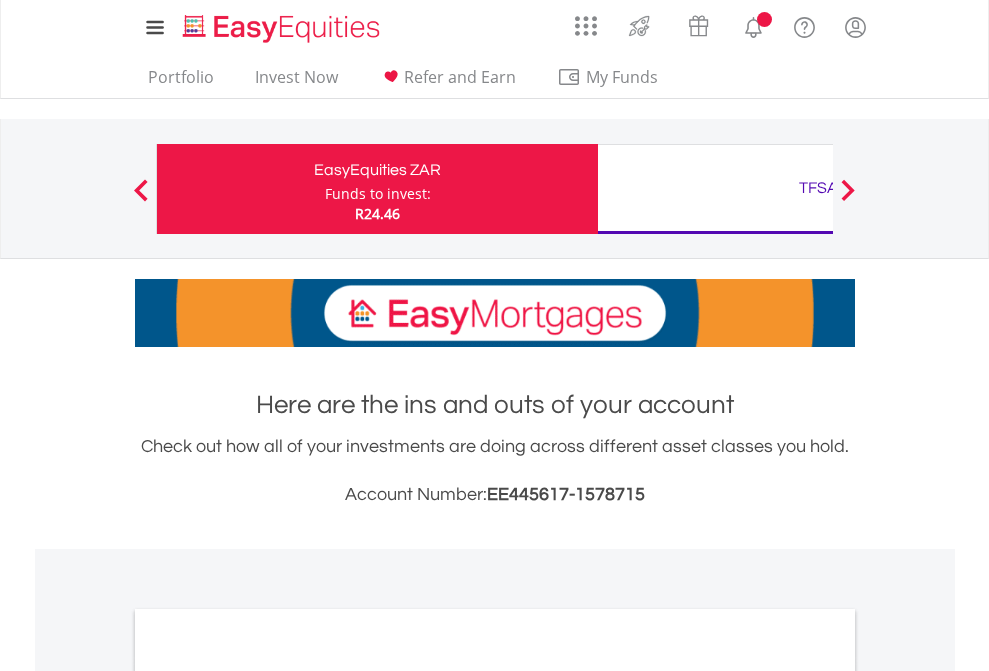 scroll, scrollTop: 0, scrollLeft: 0, axis: both 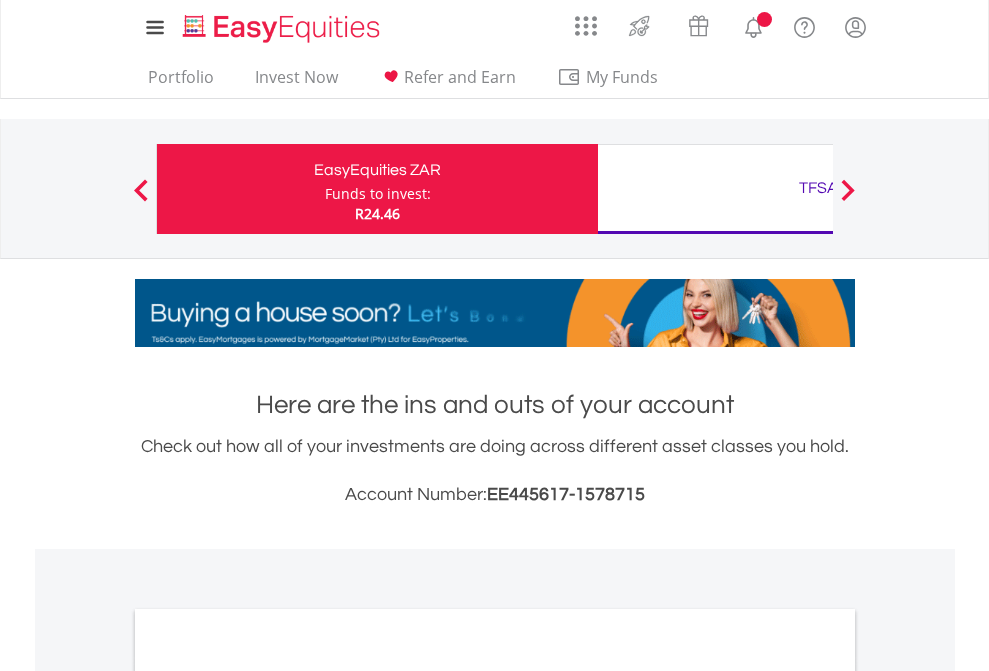 click on "All Holdings" at bounding box center (268, 1096) 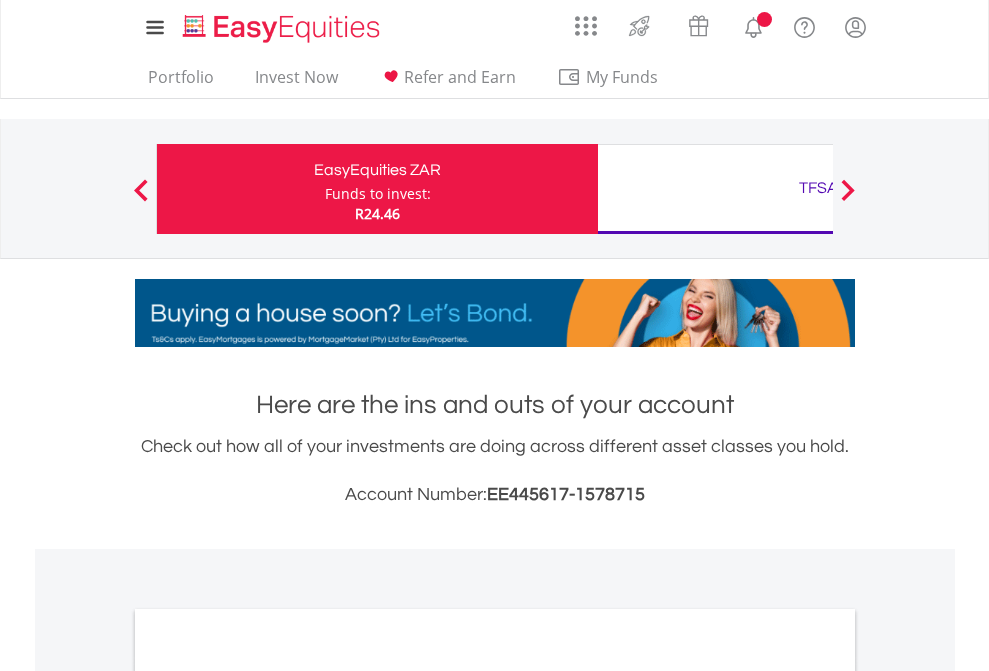 scroll, scrollTop: 1202, scrollLeft: 0, axis: vertical 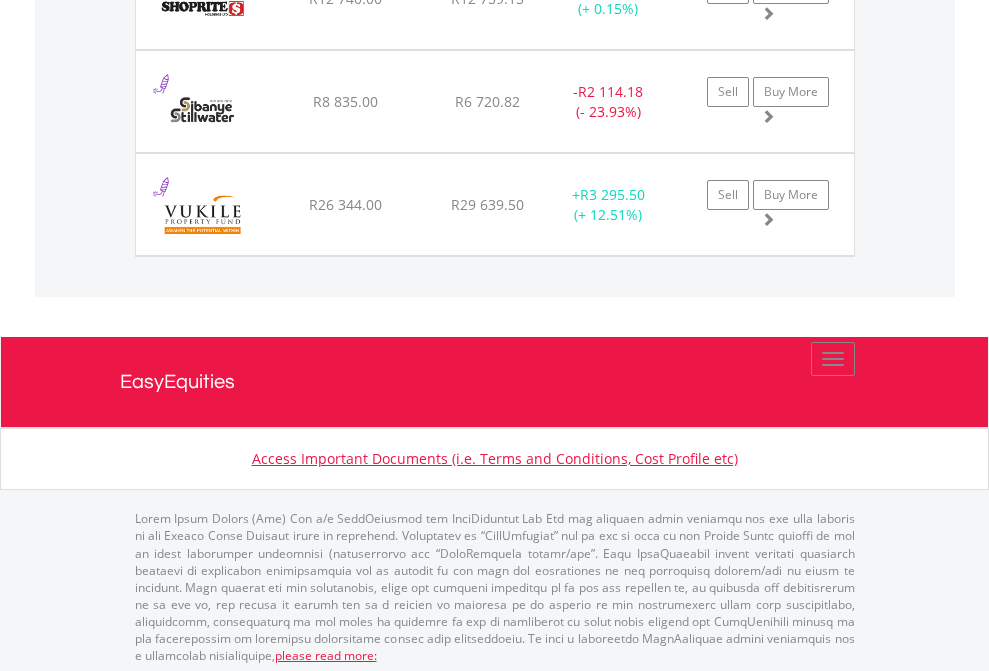 click on "TFSA" at bounding box center [818, -2036] 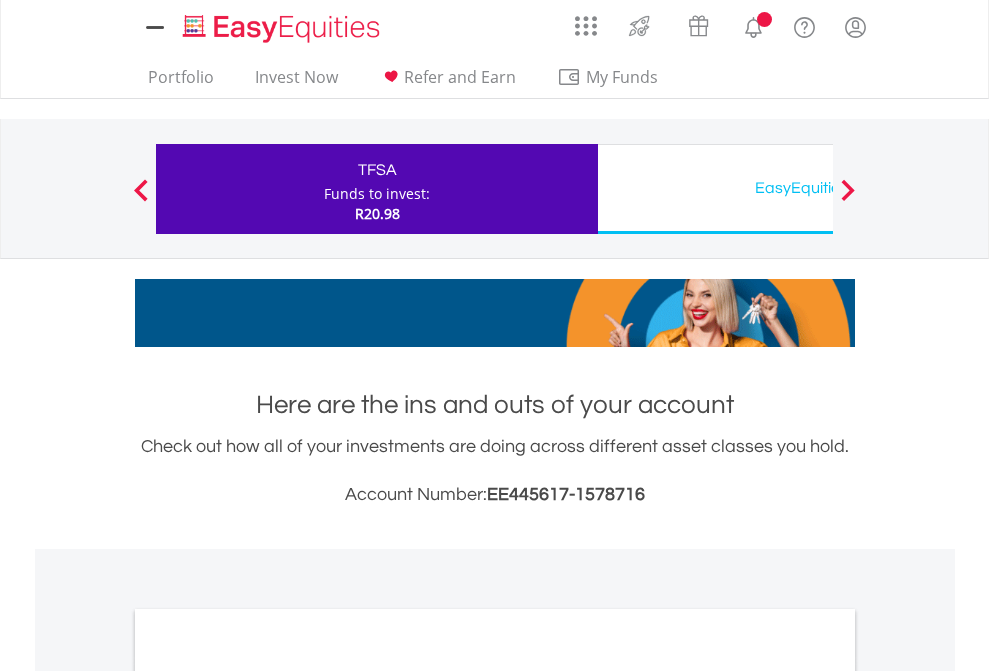 click on "All Holdings" at bounding box center (268, 1096) 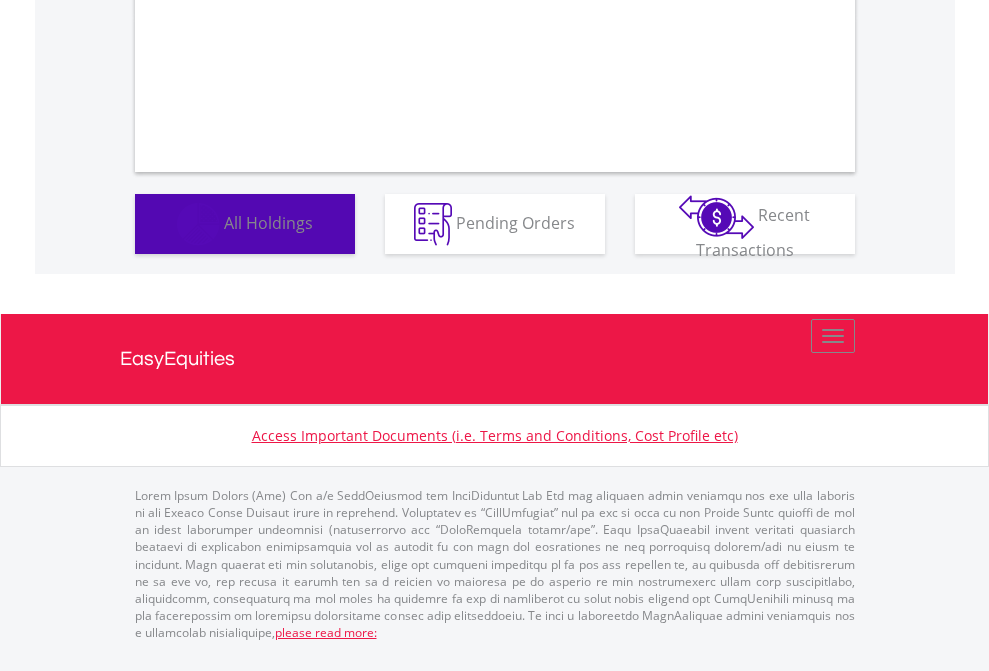 scroll, scrollTop: 1202, scrollLeft: 0, axis: vertical 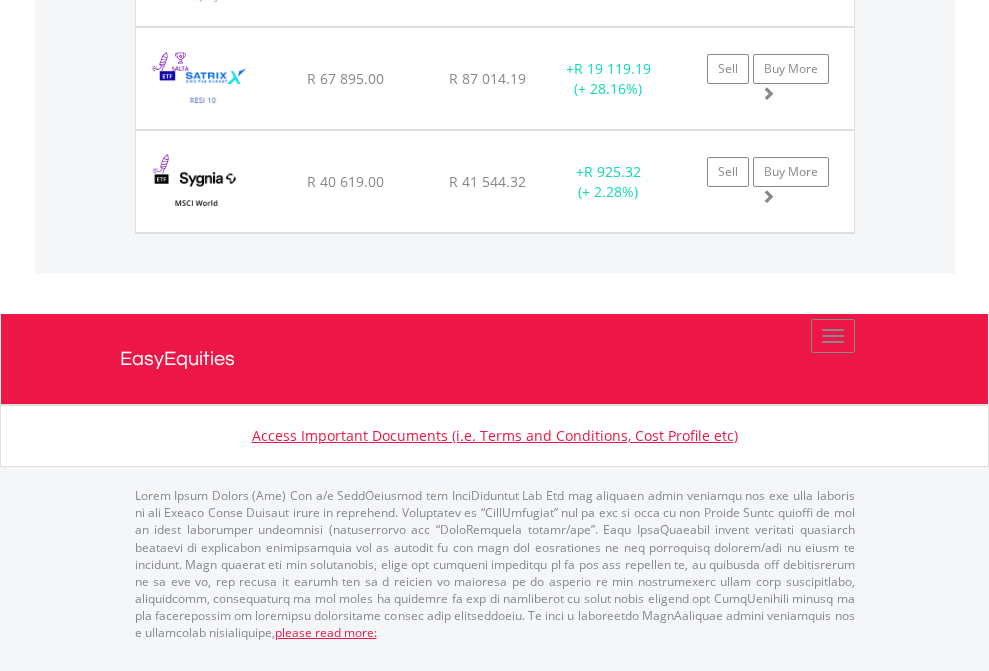 click on "EasyEquities USD" at bounding box center (818, -1586) 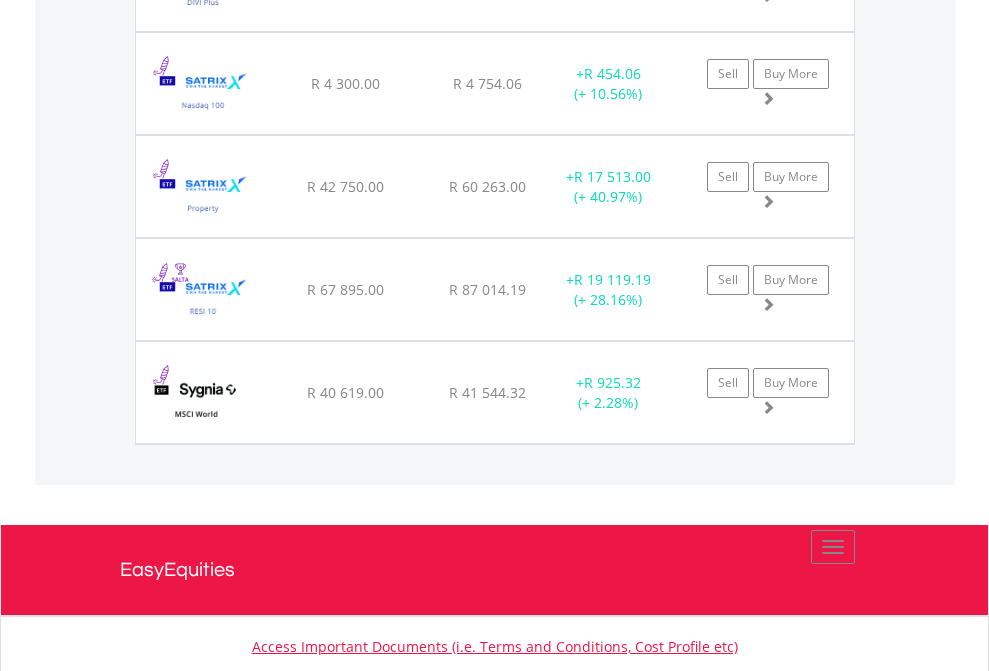 scroll, scrollTop: 144, scrollLeft: 0, axis: vertical 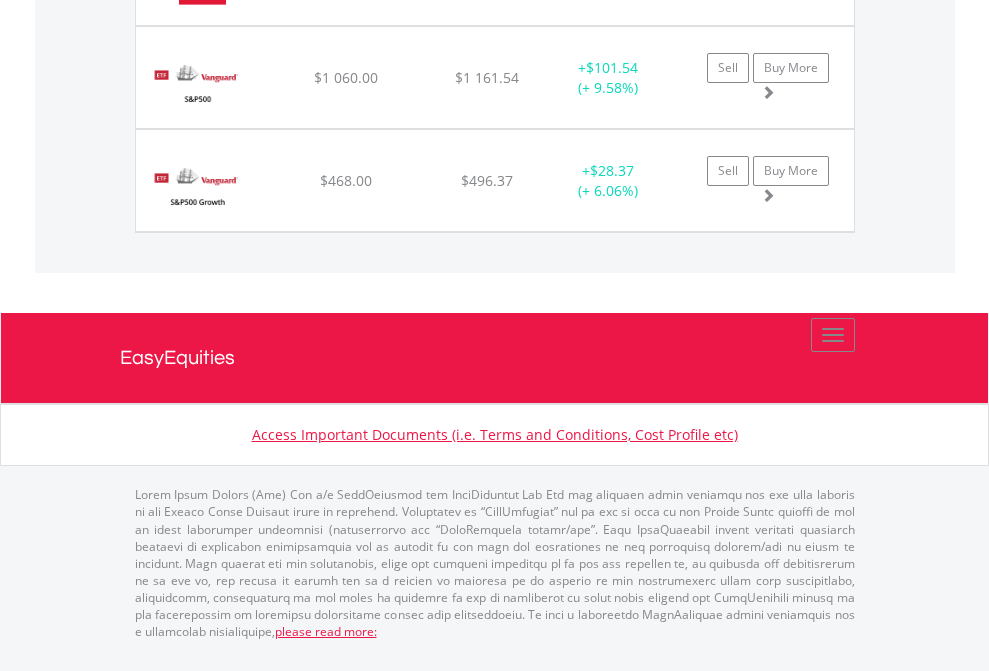 click on "EasyEquities AUD" at bounding box center [818, -1894] 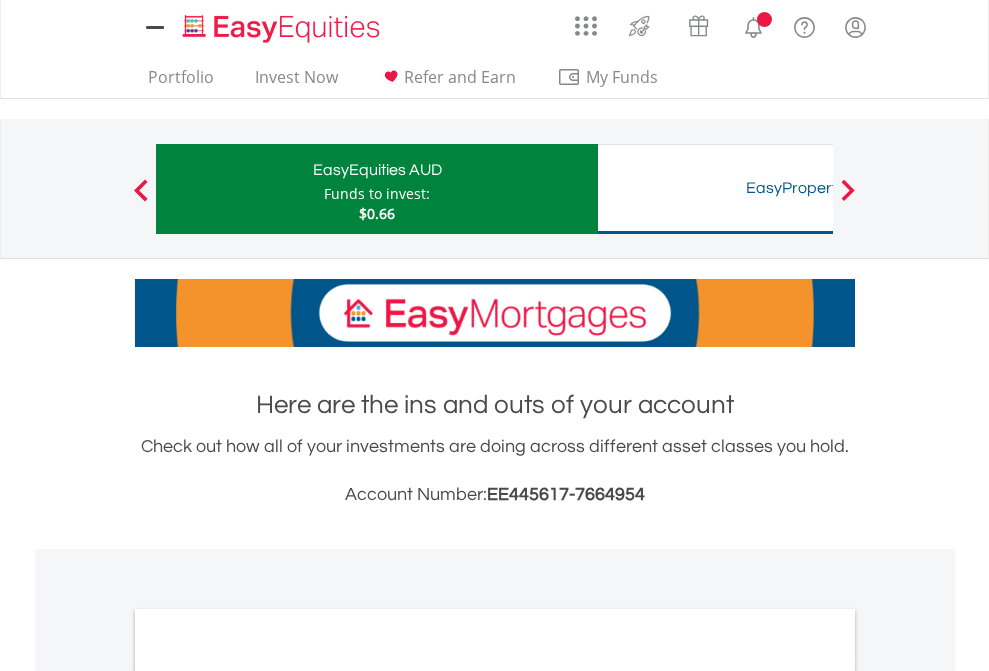 scroll, scrollTop: 0, scrollLeft: 0, axis: both 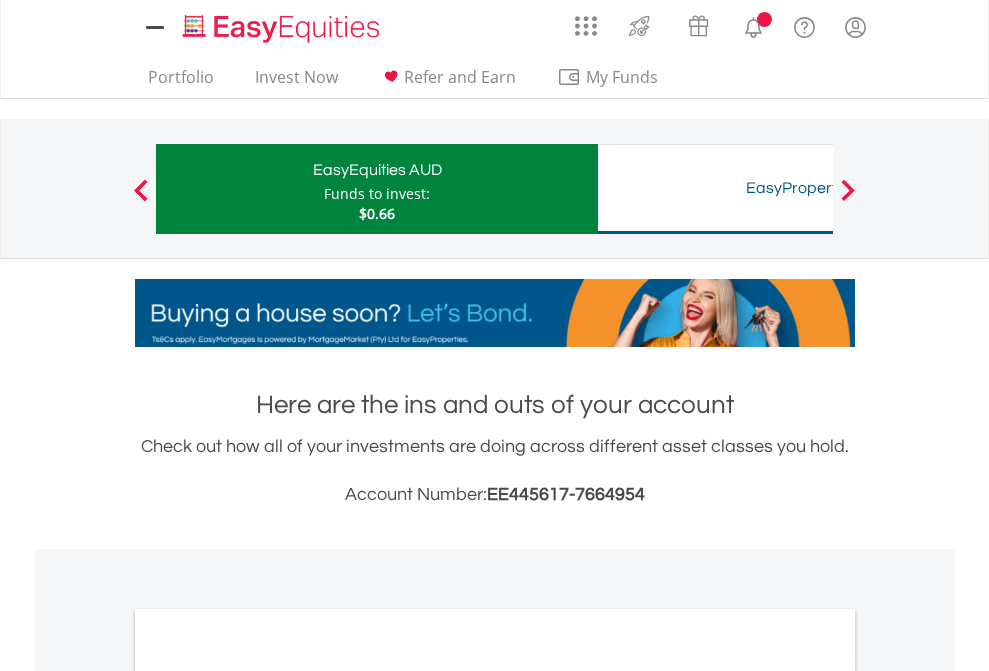 click on "All Holdings" at bounding box center [268, 1096] 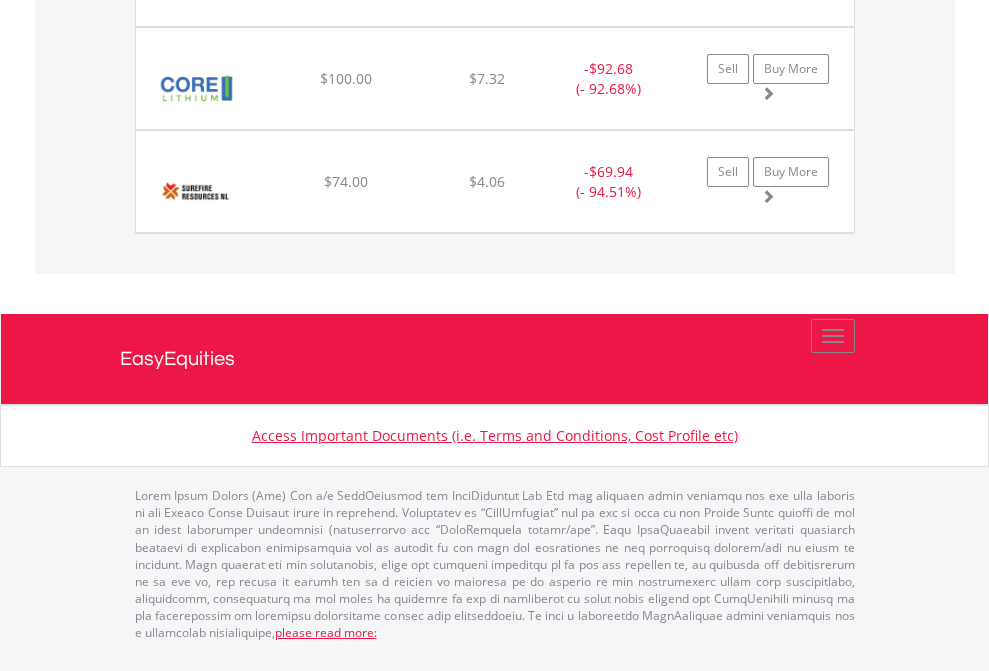 scroll, scrollTop: 2225, scrollLeft: 0, axis: vertical 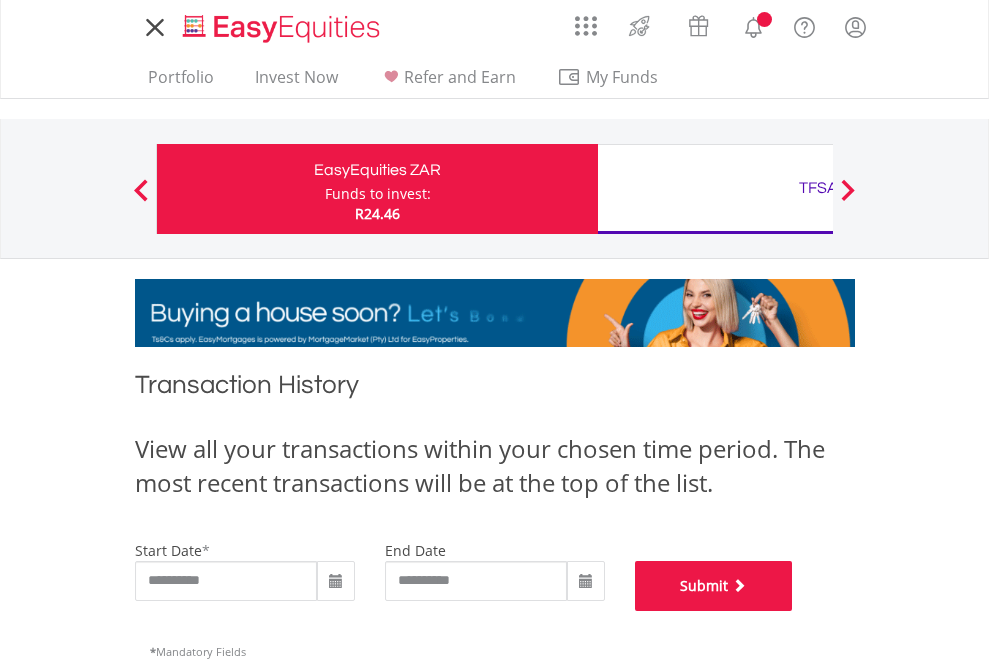click on "Submit" at bounding box center [714, 586] 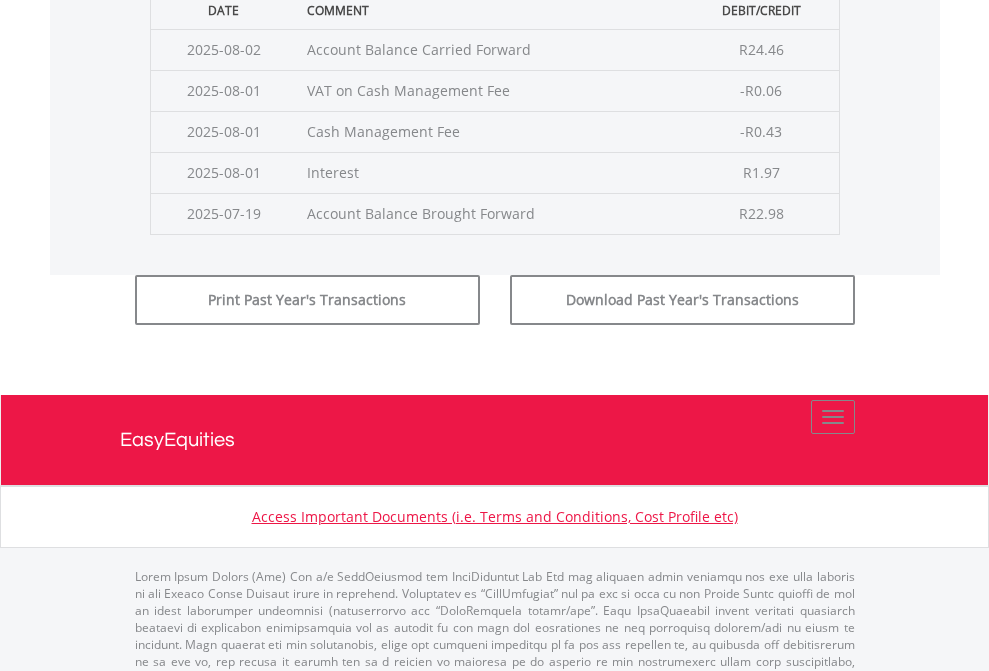 scroll, scrollTop: 811, scrollLeft: 0, axis: vertical 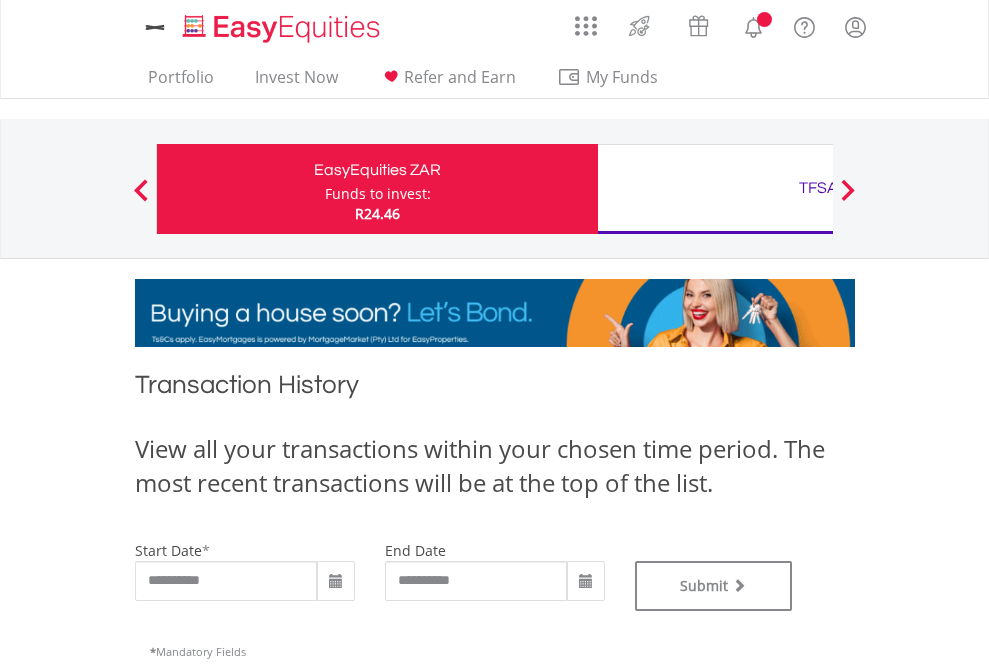click on "TFSA" at bounding box center [818, 188] 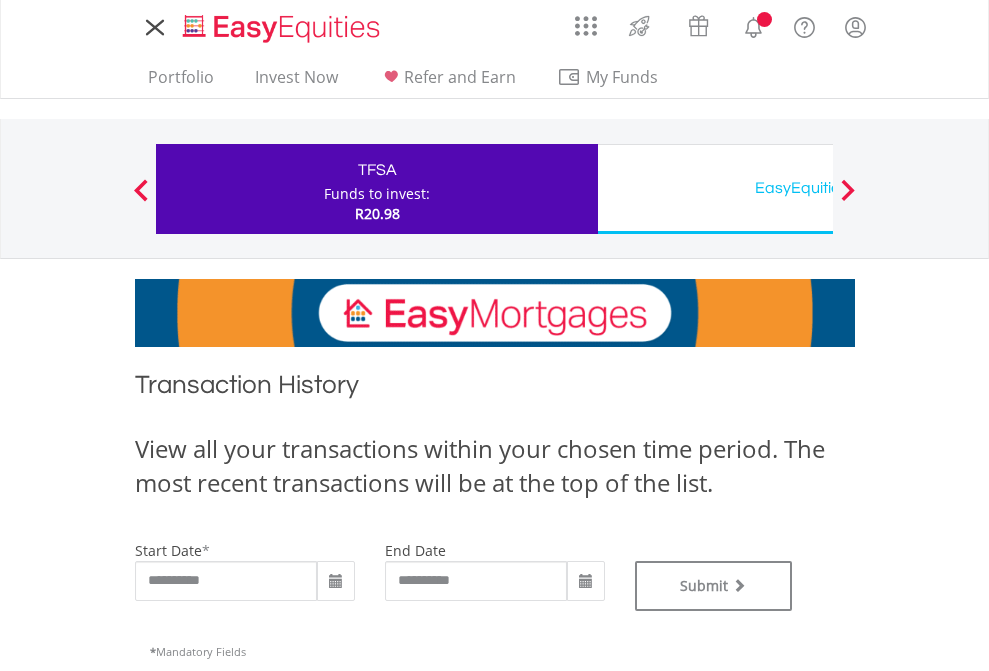 scroll, scrollTop: 0, scrollLeft: 0, axis: both 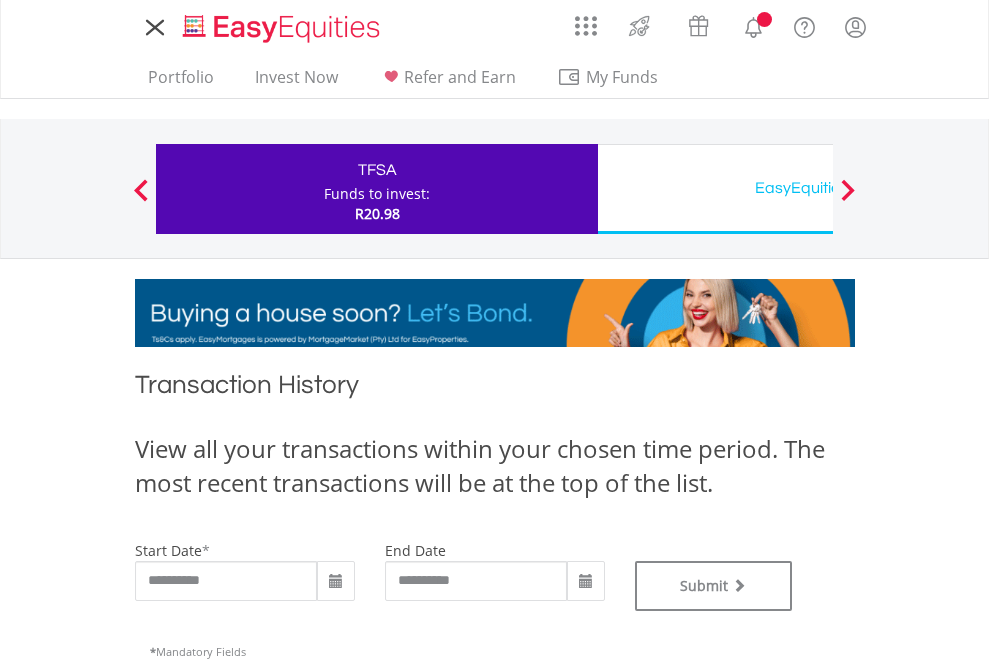 type on "**********" 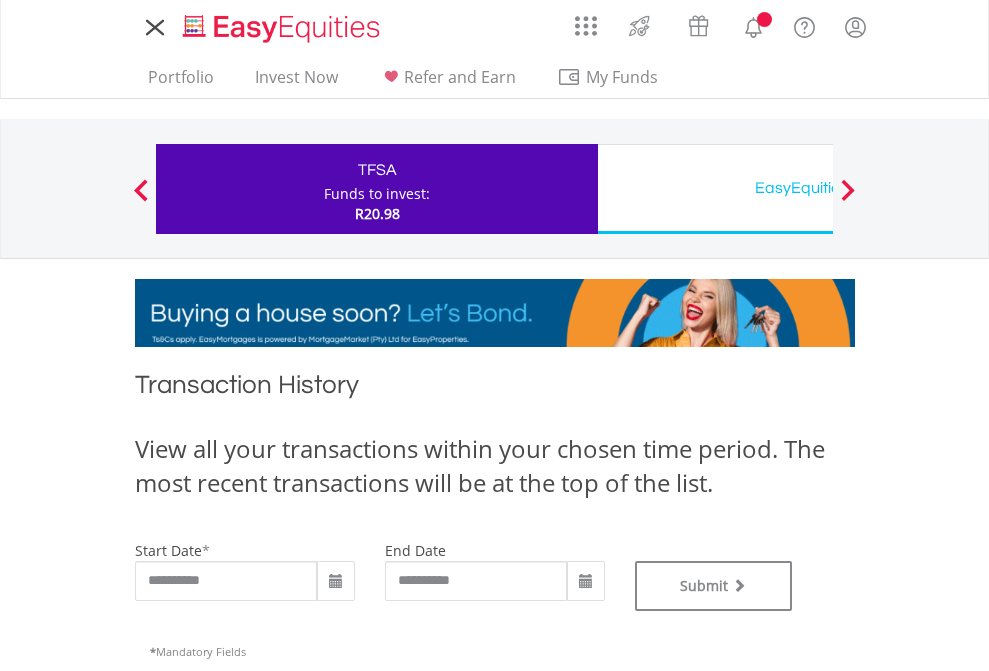 type on "**********" 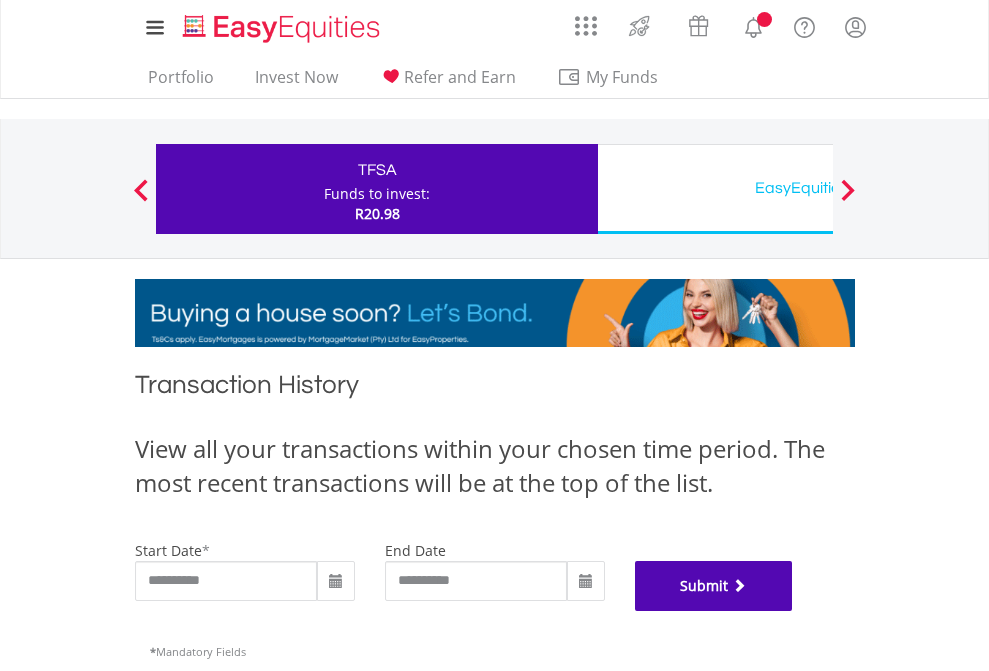 click on "Submit" at bounding box center (714, 586) 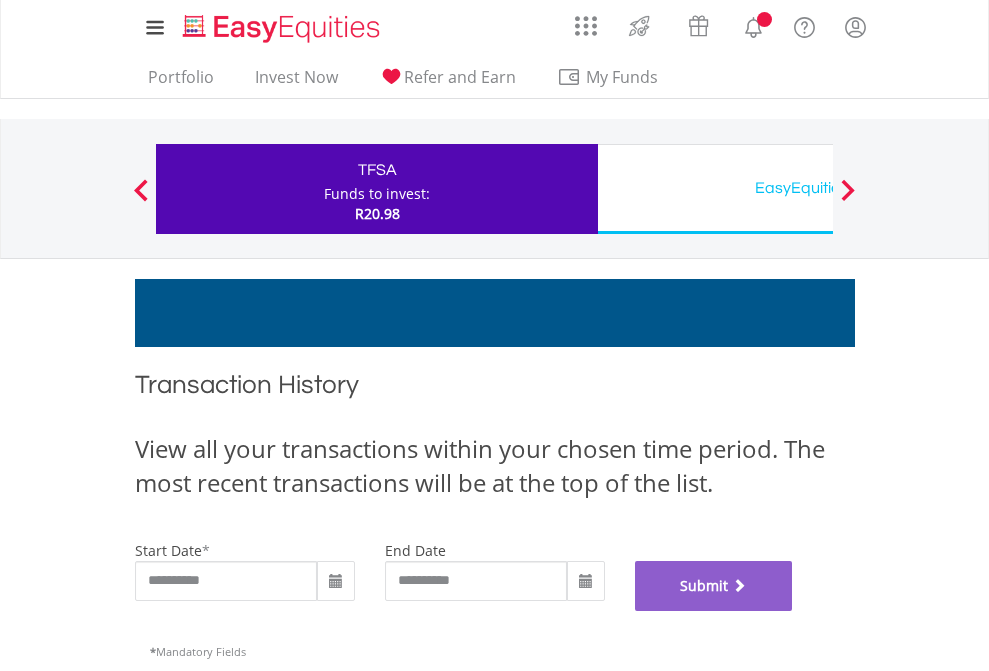 scroll, scrollTop: 811, scrollLeft: 0, axis: vertical 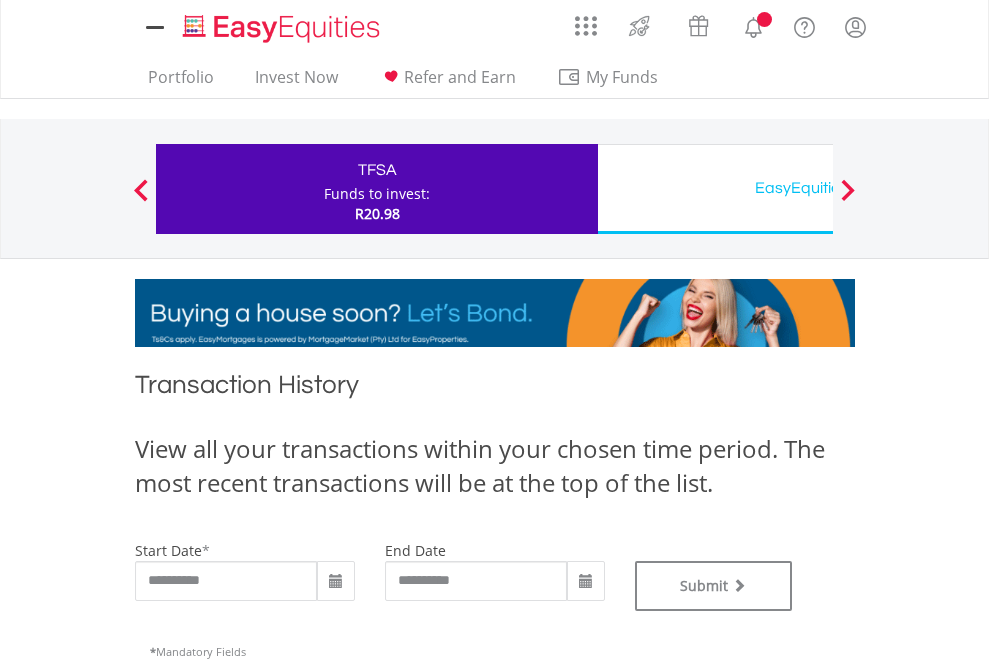 click on "EasyEquities USD" at bounding box center [818, 188] 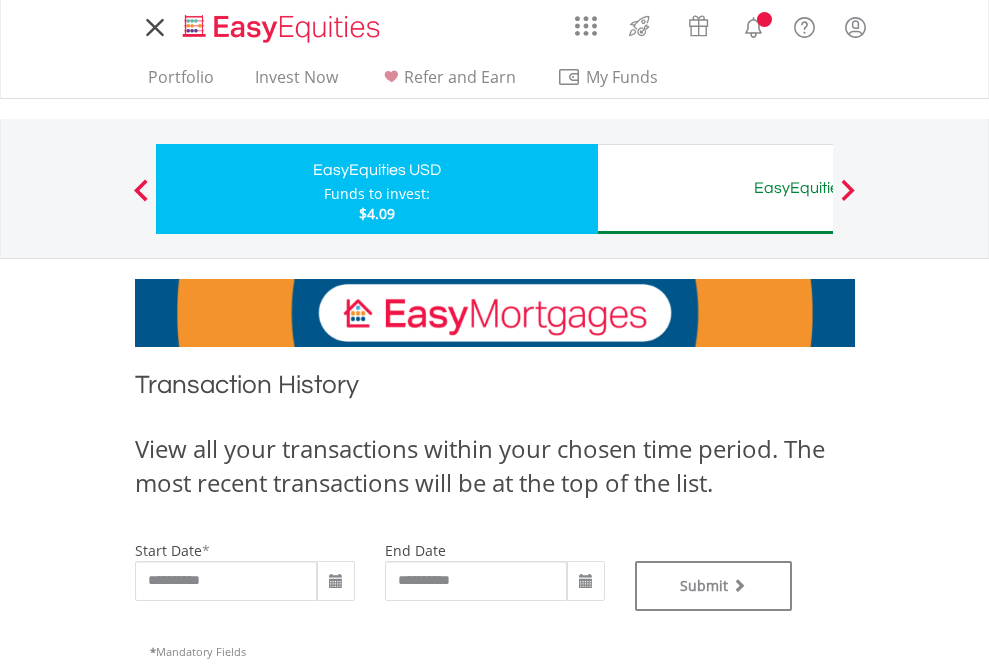 scroll, scrollTop: 0, scrollLeft: 0, axis: both 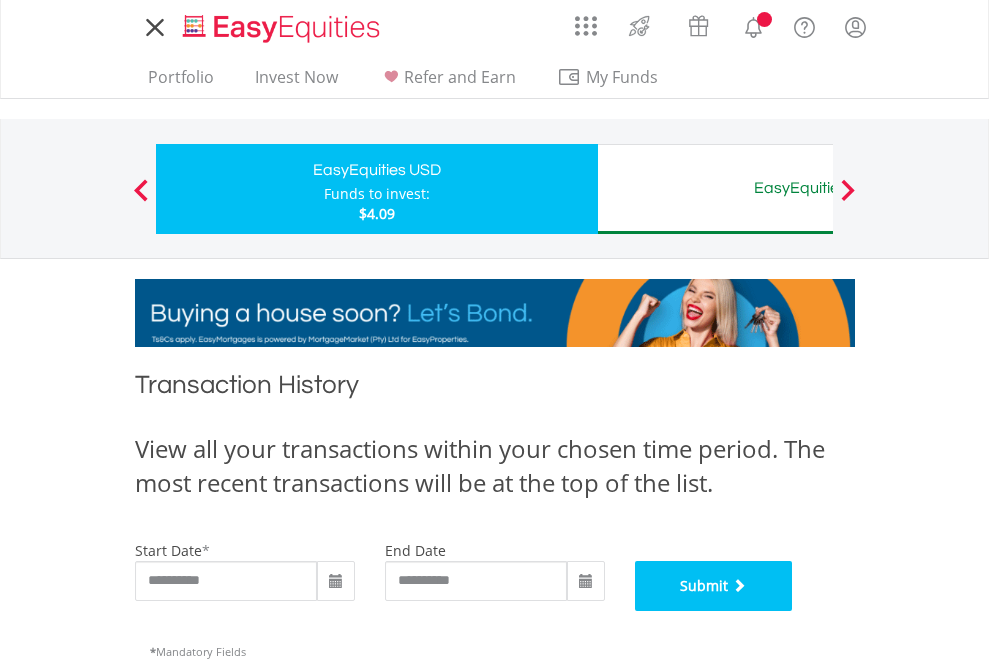 click on "Submit" at bounding box center [714, 586] 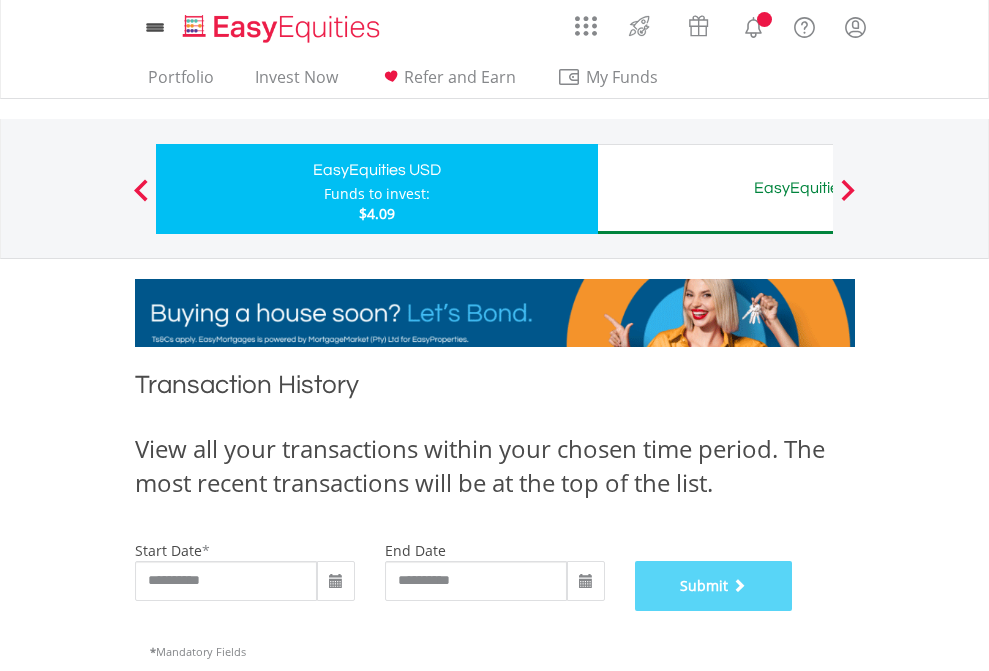 scroll, scrollTop: 811, scrollLeft: 0, axis: vertical 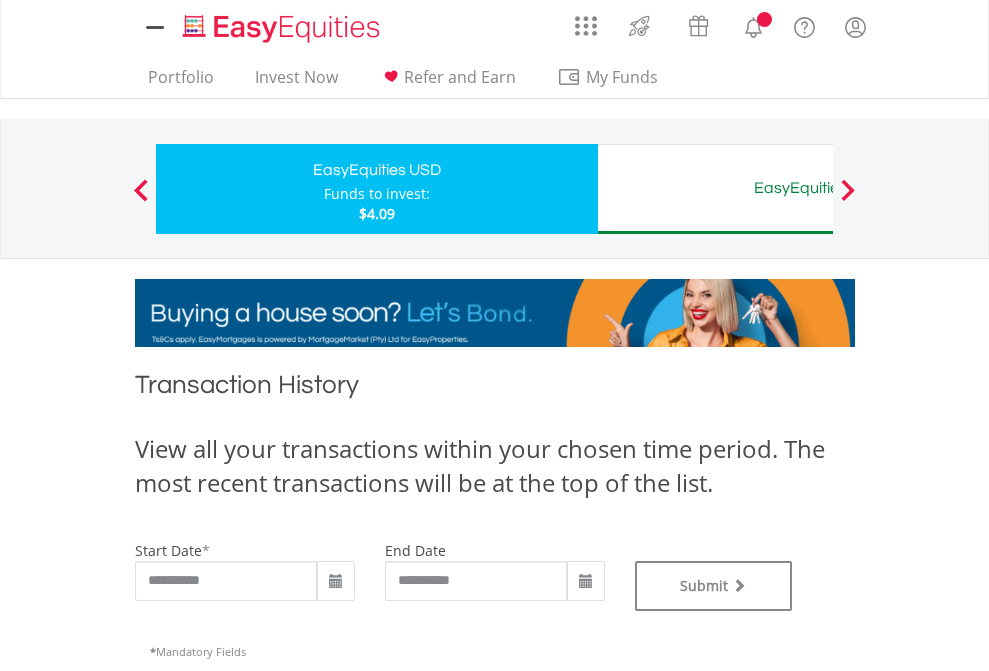 click on "EasyEquities AUD" at bounding box center (818, 188) 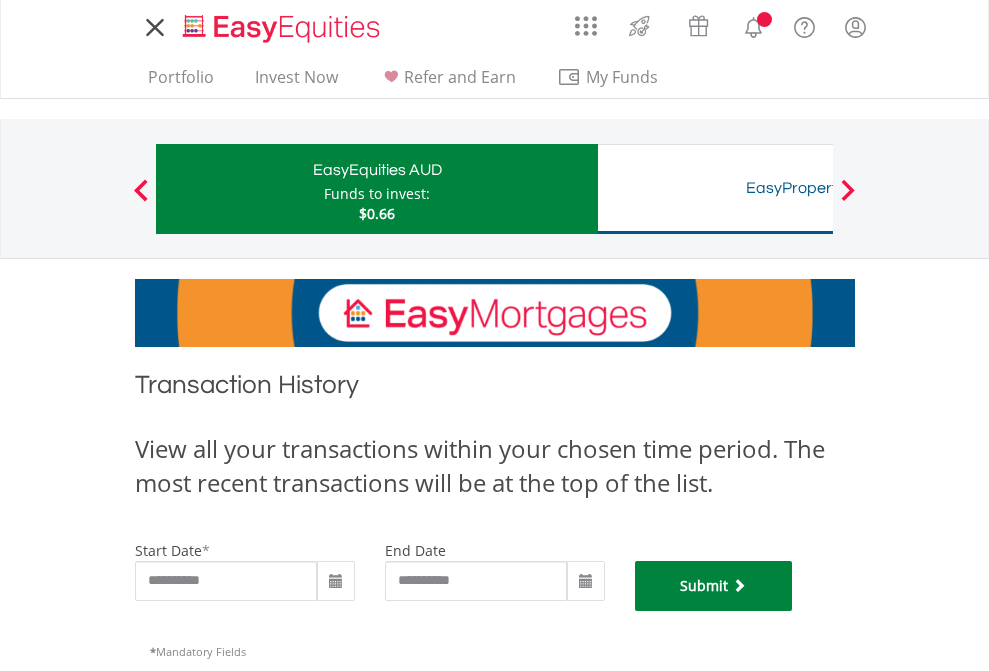 click on "Submit" at bounding box center [714, 586] 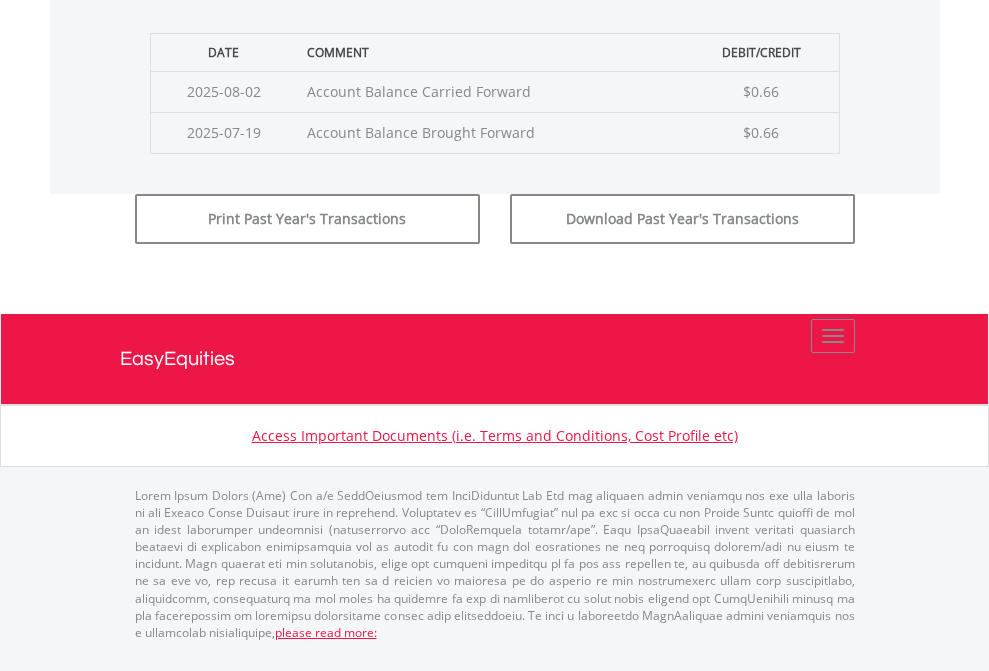 scroll, scrollTop: 811, scrollLeft: 0, axis: vertical 